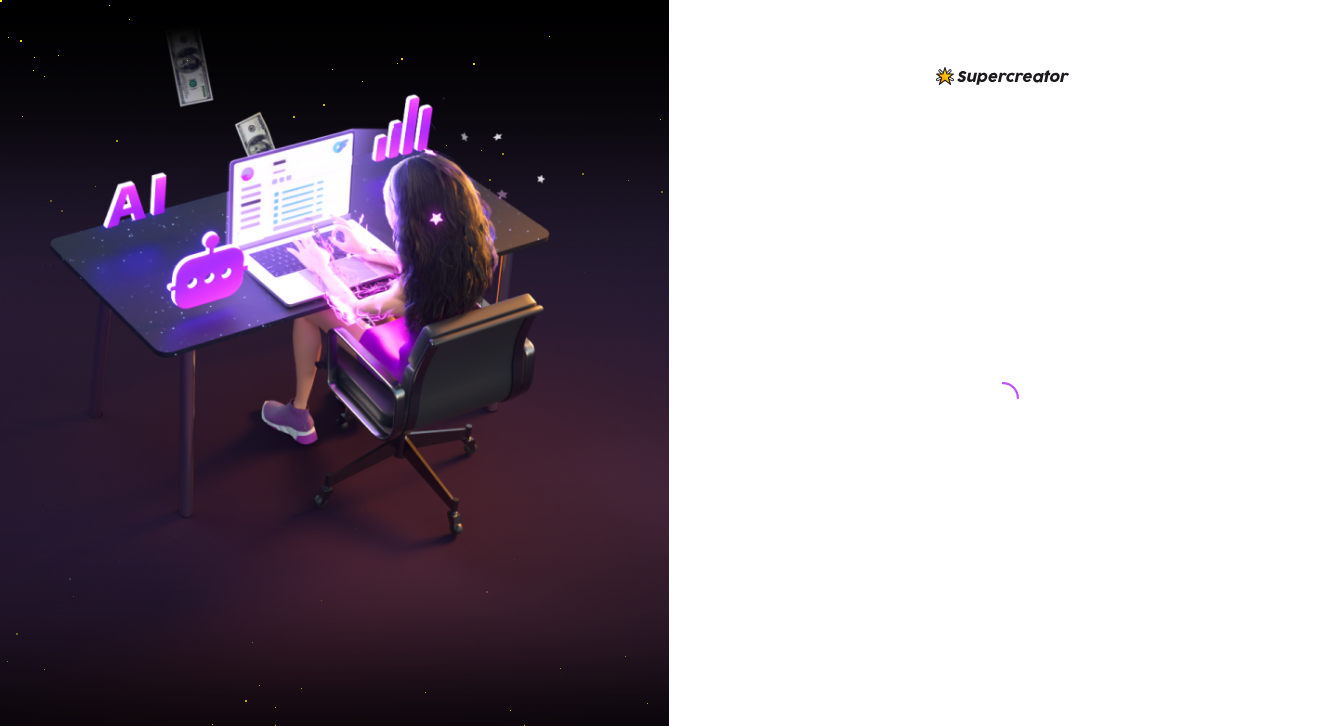 scroll, scrollTop: 0, scrollLeft: 0, axis: both 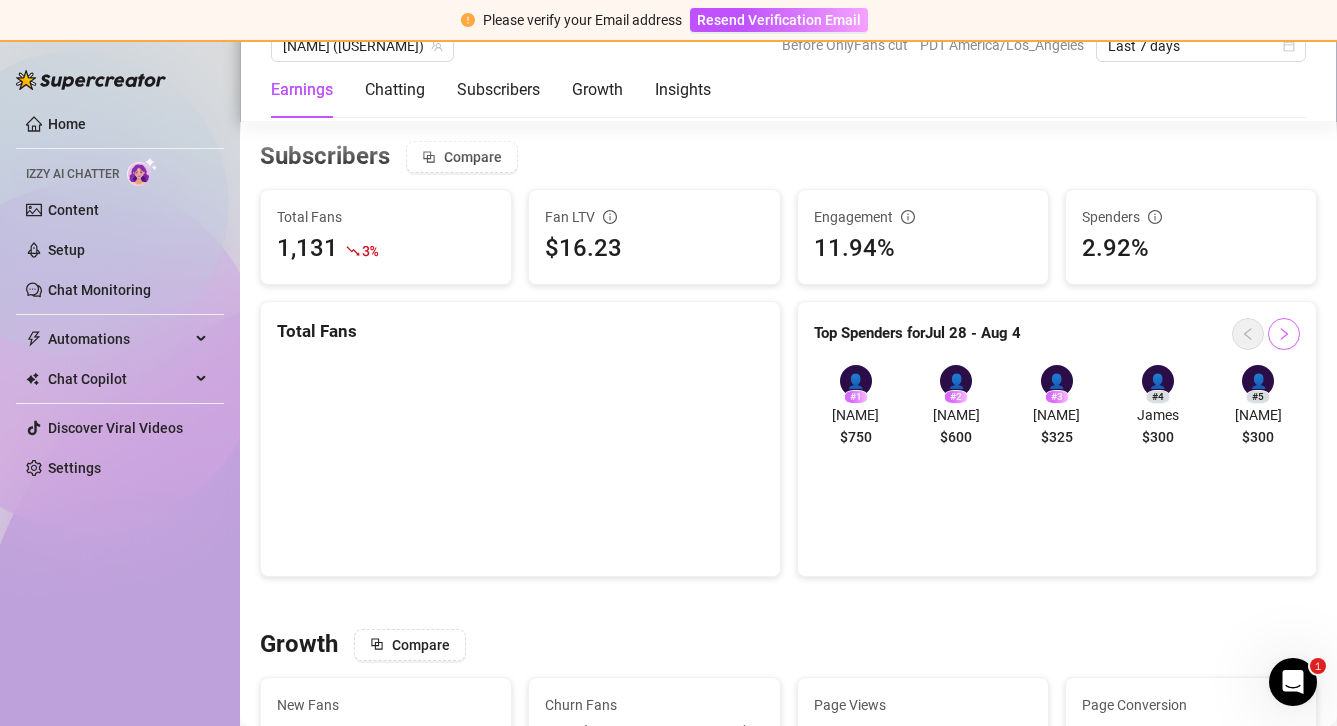 click 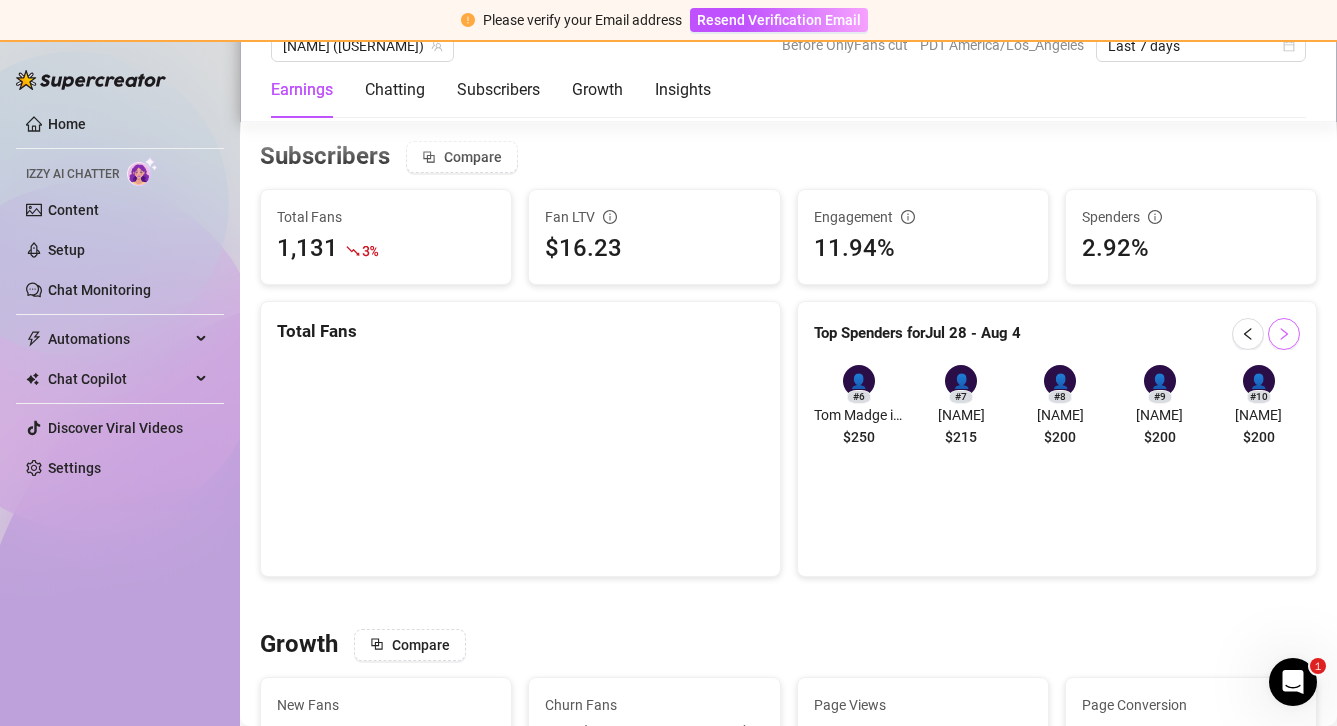 click at bounding box center [1284, 334] 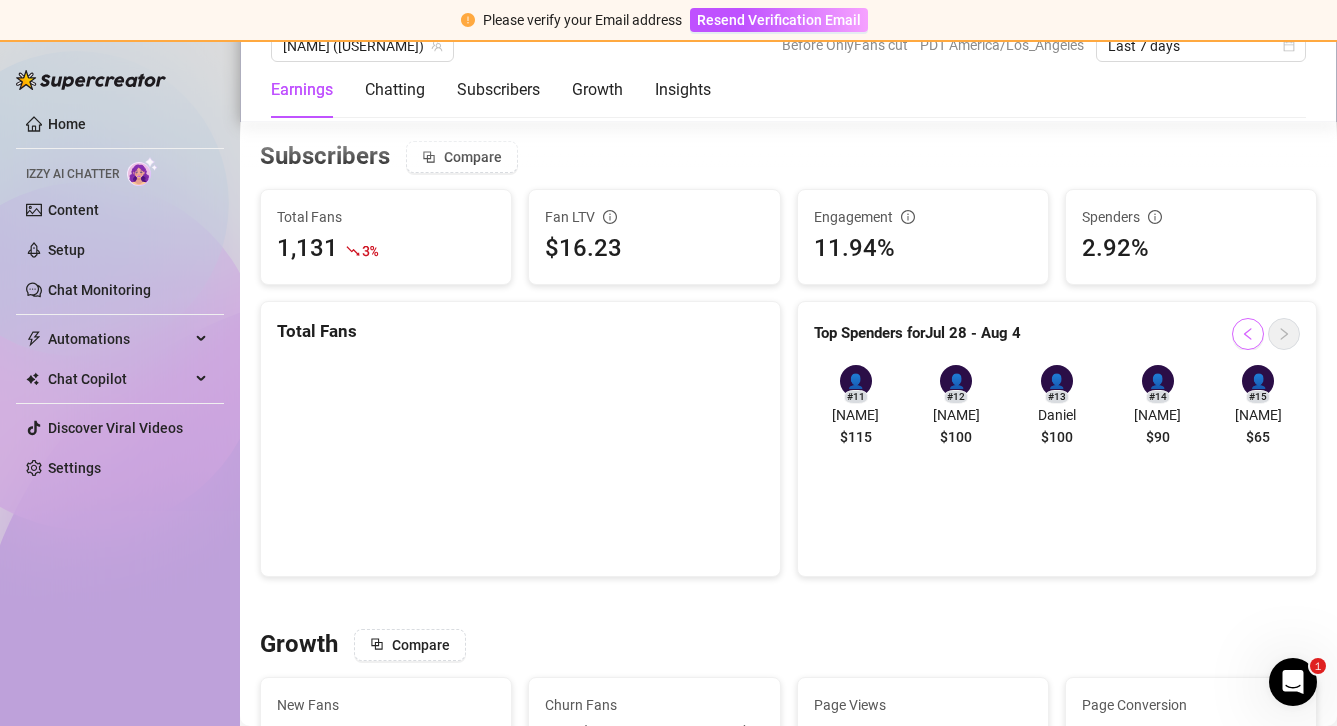 click 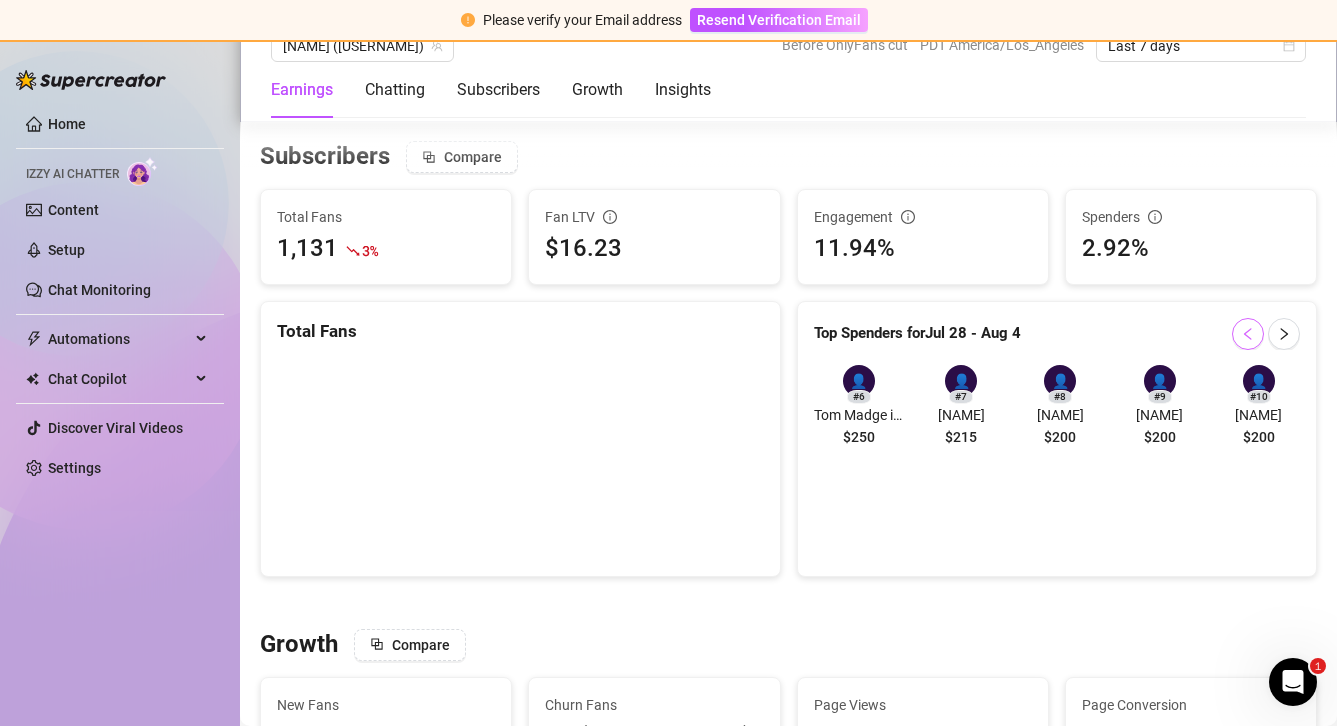 click 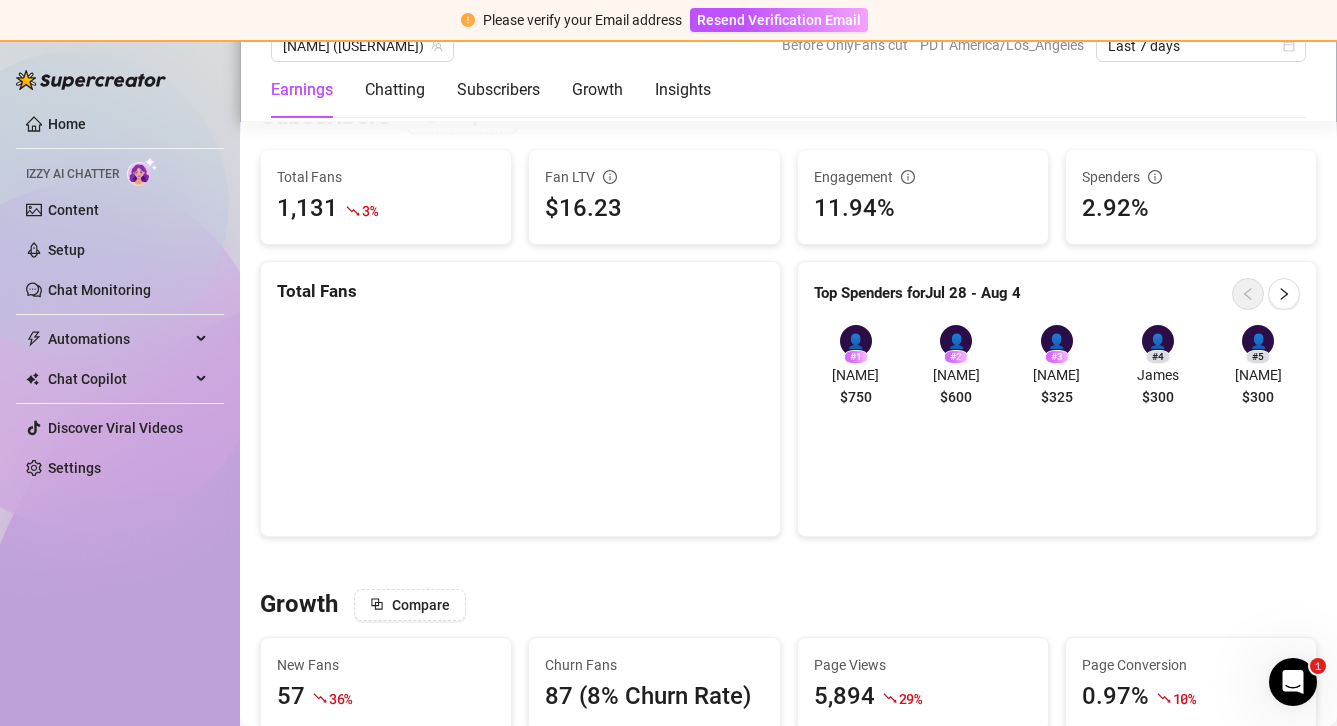 scroll, scrollTop: 1260, scrollLeft: 0, axis: vertical 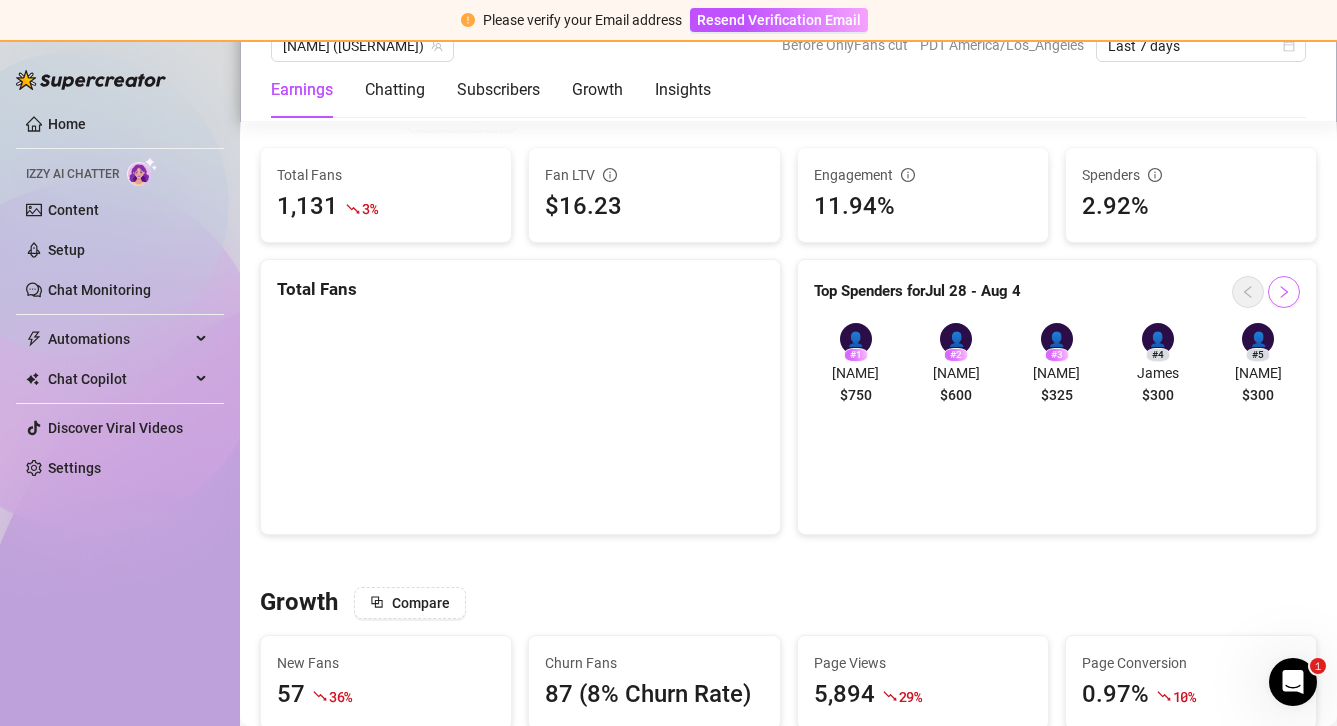 click at bounding box center [1284, 292] 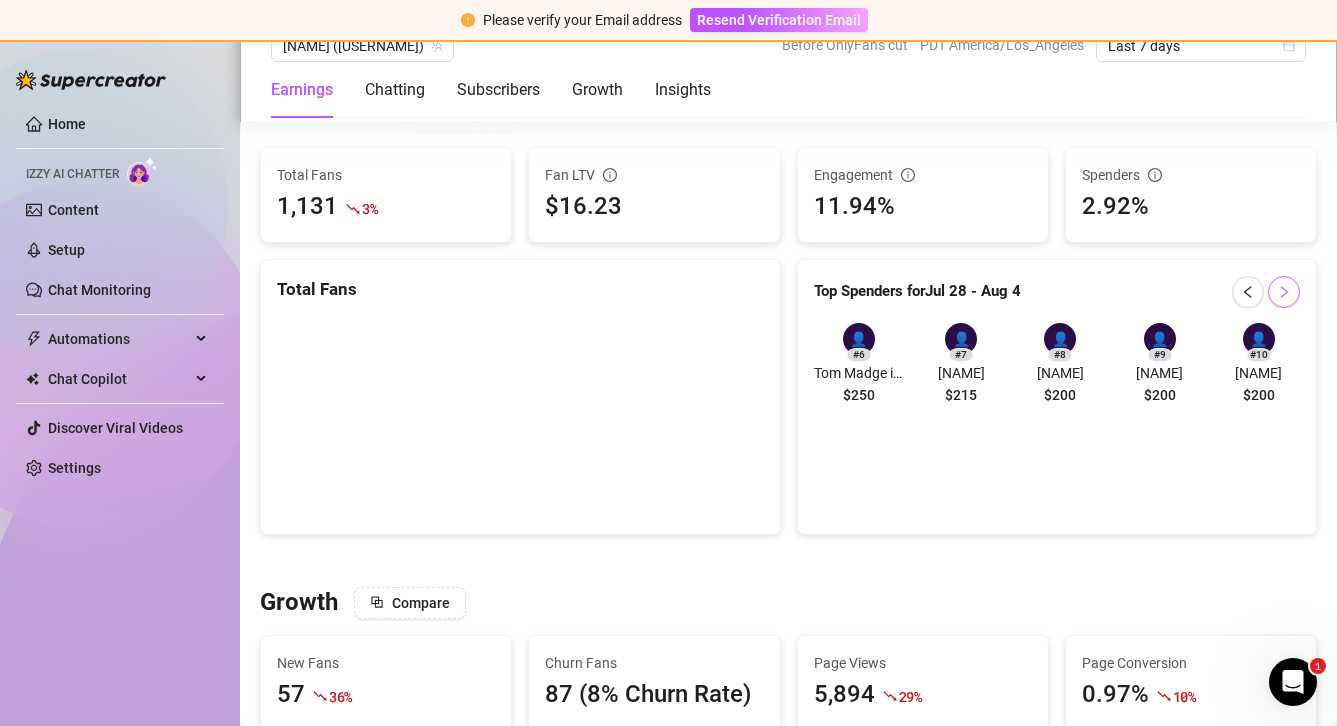 click at bounding box center [1284, 292] 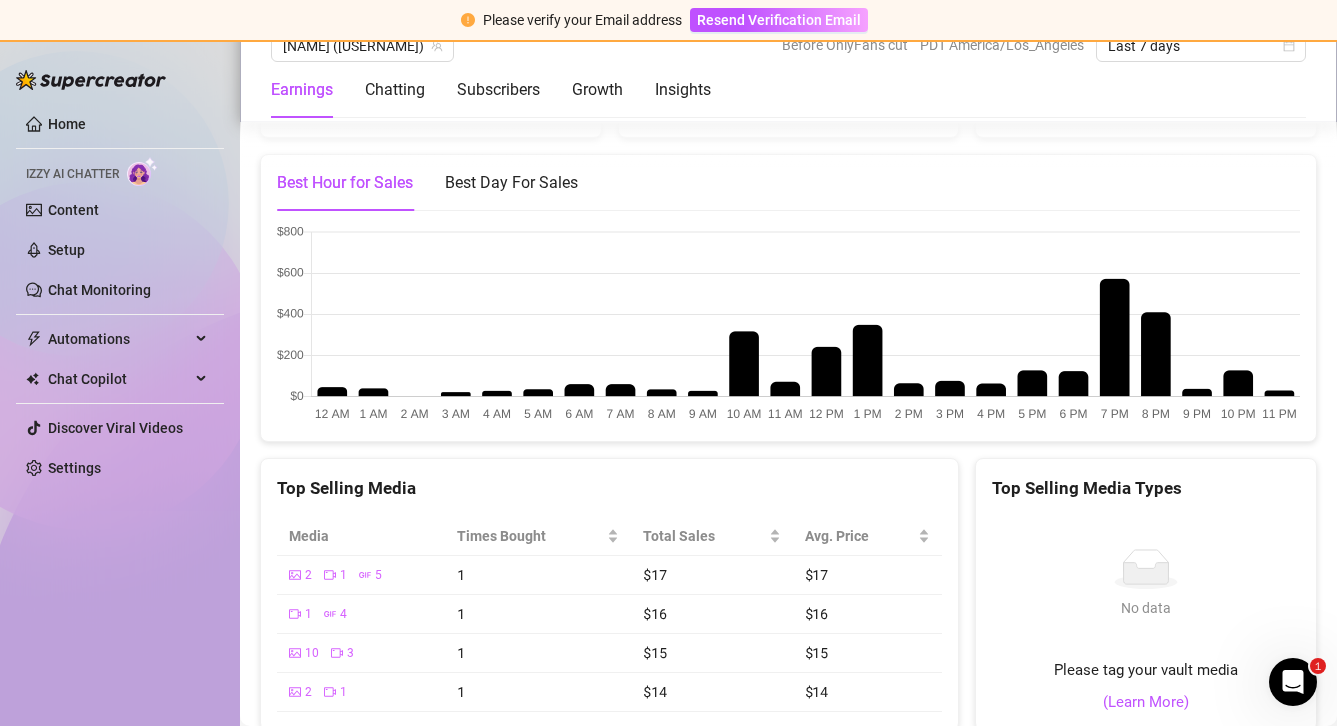 scroll, scrollTop: 2858, scrollLeft: 0, axis: vertical 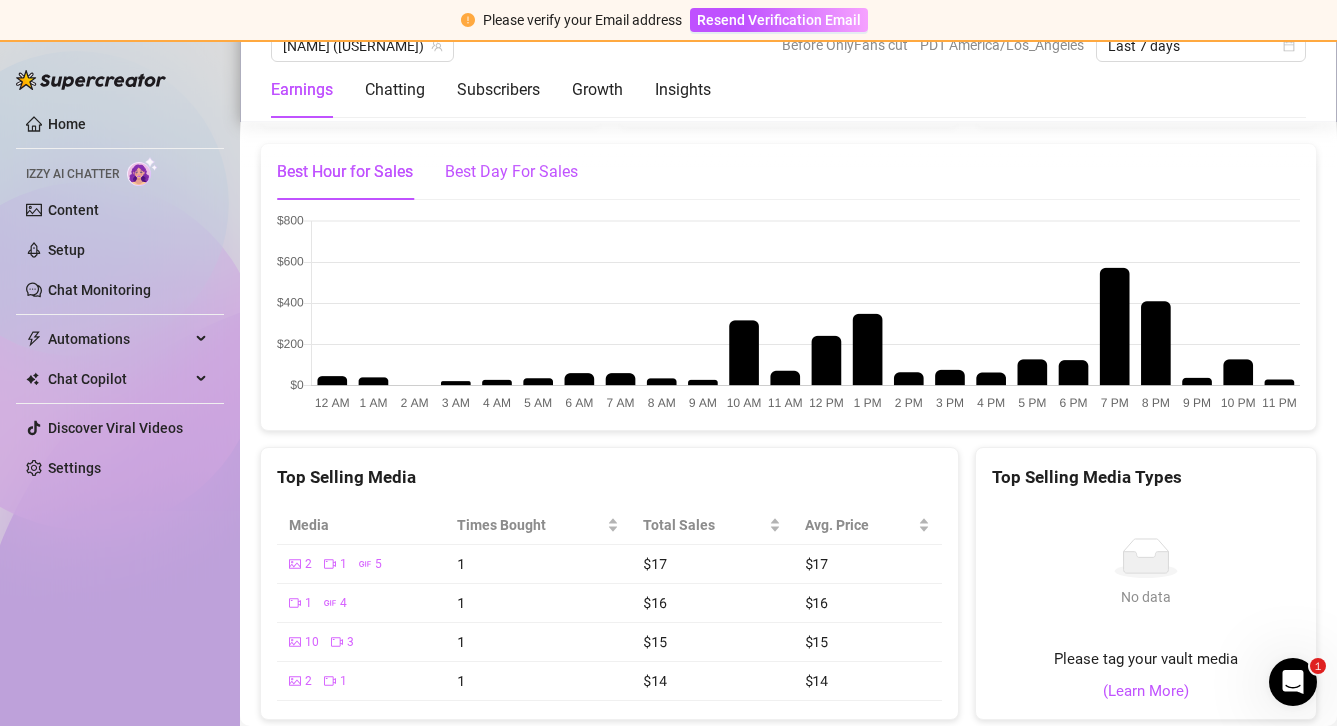 click on "Best Day For Sales" at bounding box center [511, 172] 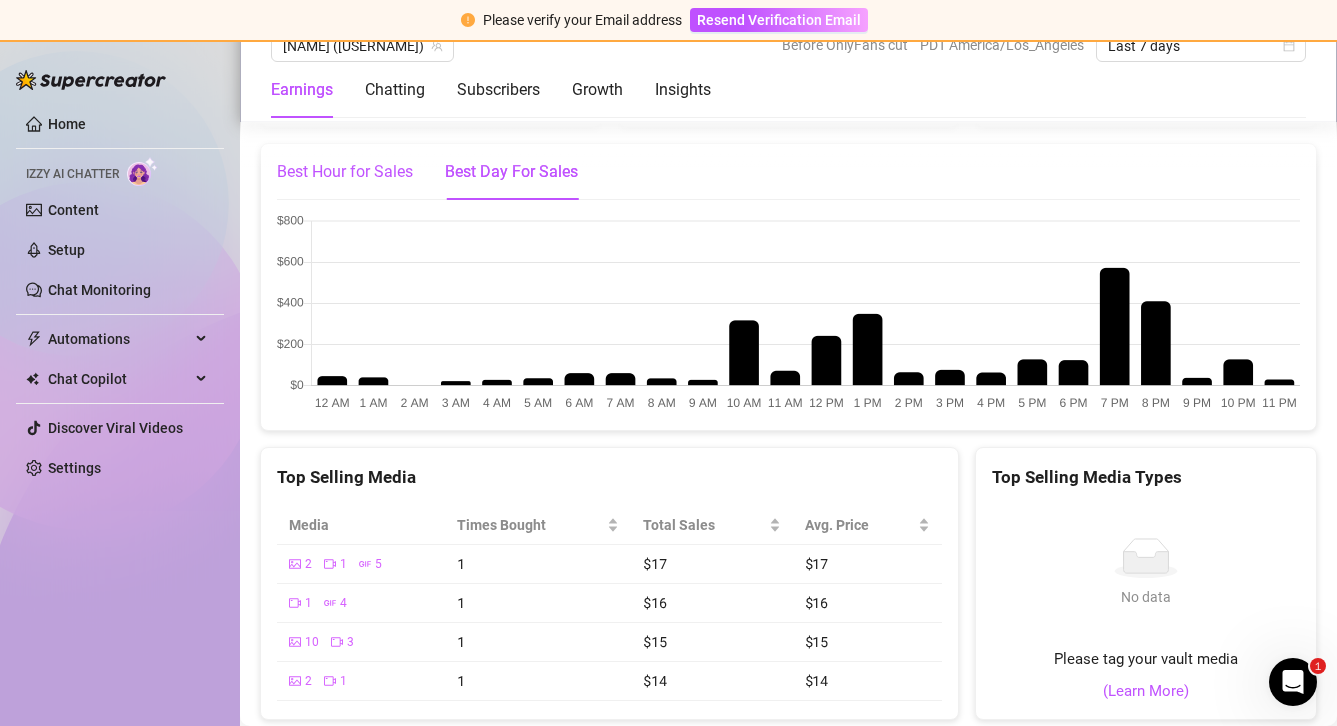 click on "Best Hour for Sales" at bounding box center (345, 172) 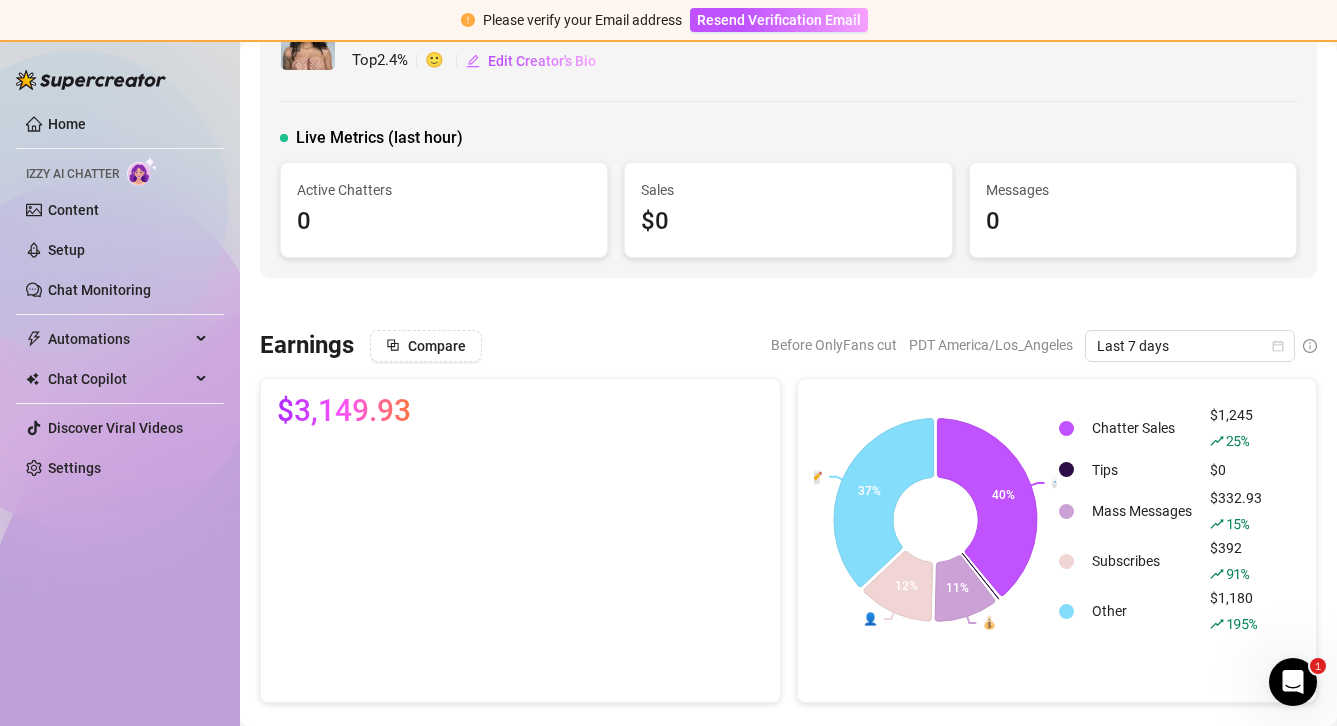 scroll, scrollTop: 0, scrollLeft: 0, axis: both 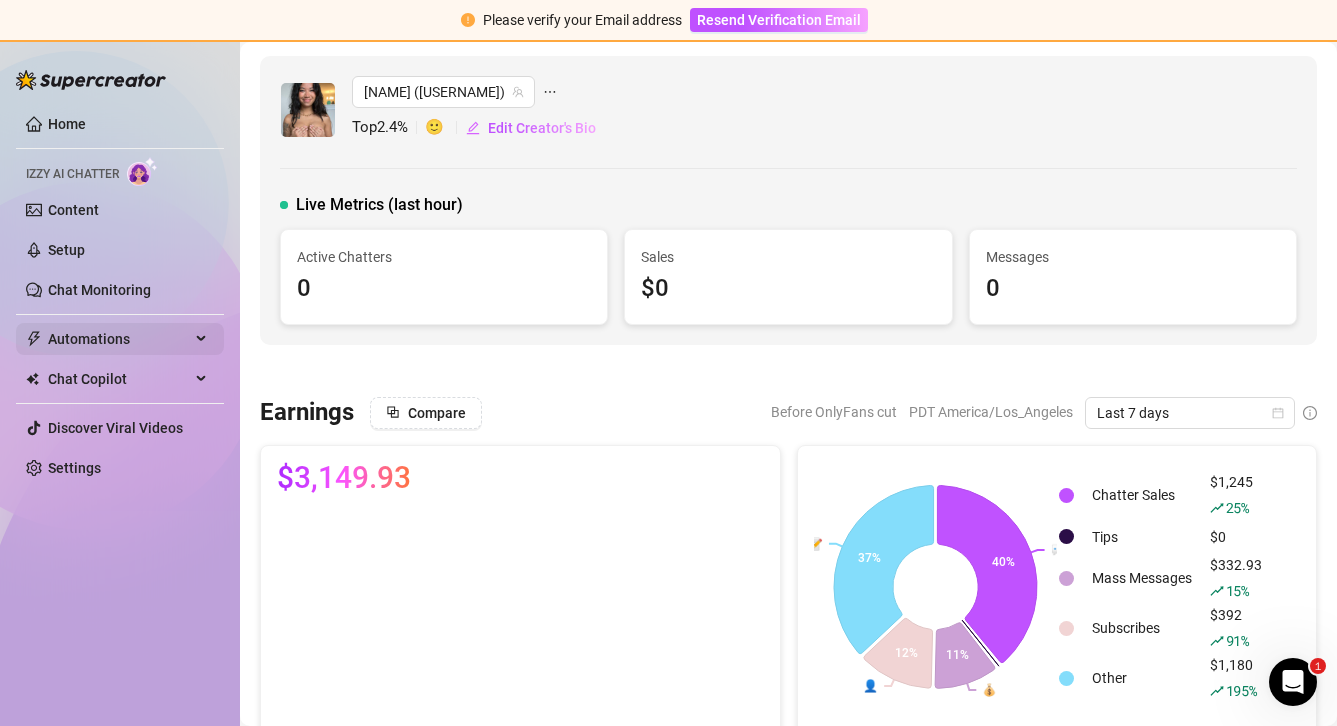 click on "Automations" at bounding box center [119, 339] 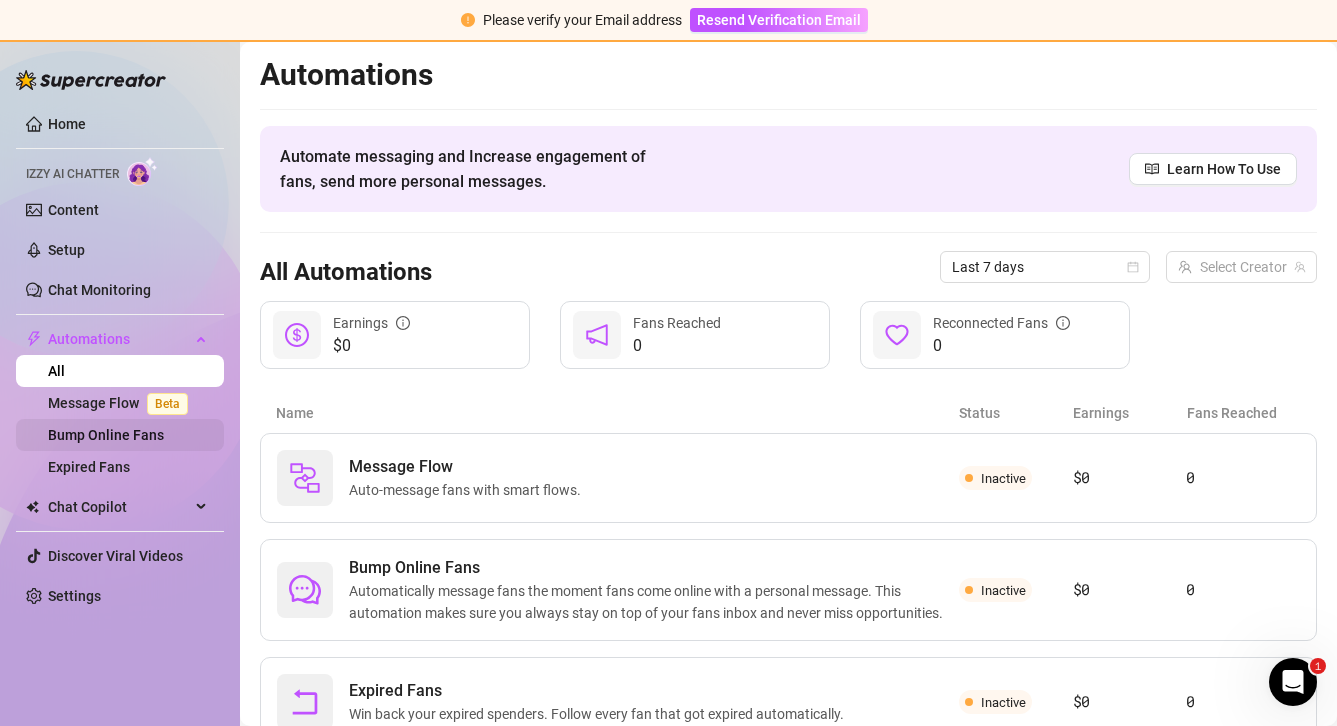 click on "Bump Online Fans" at bounding box center (106, 435) 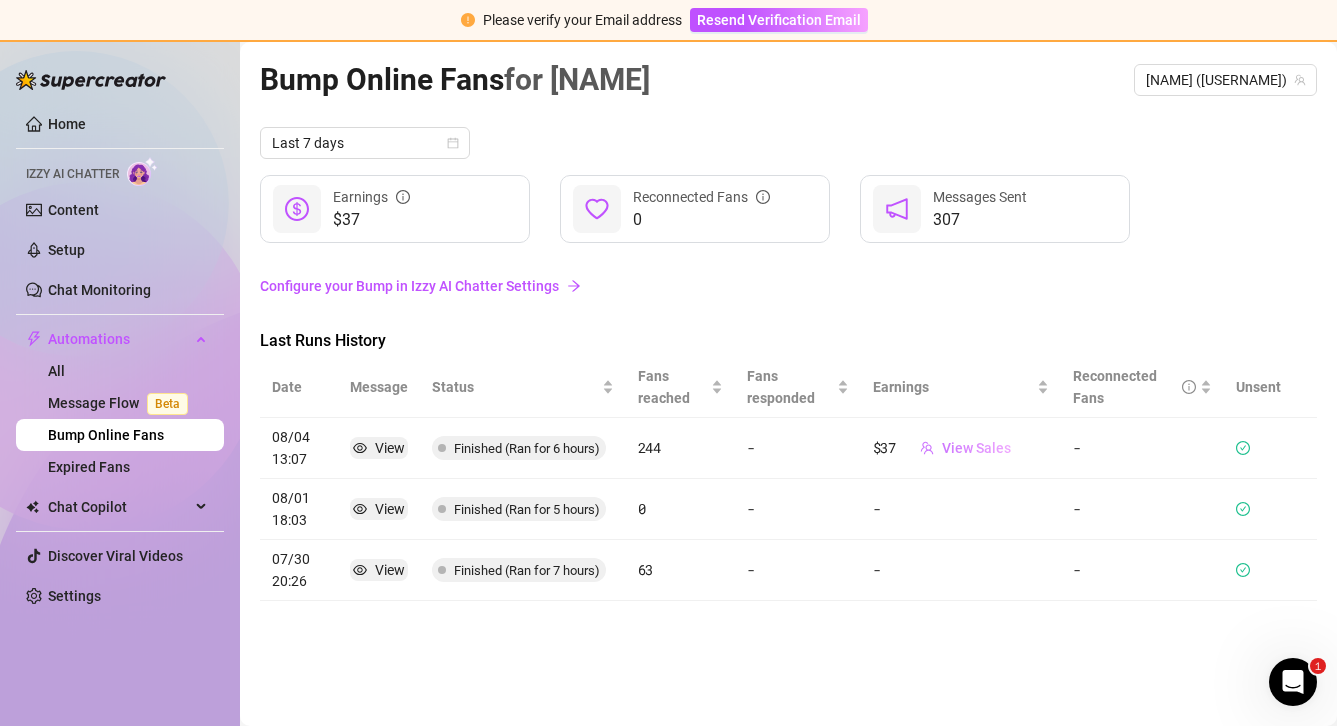 click on "View Sales" at bounding box center (965, 448) 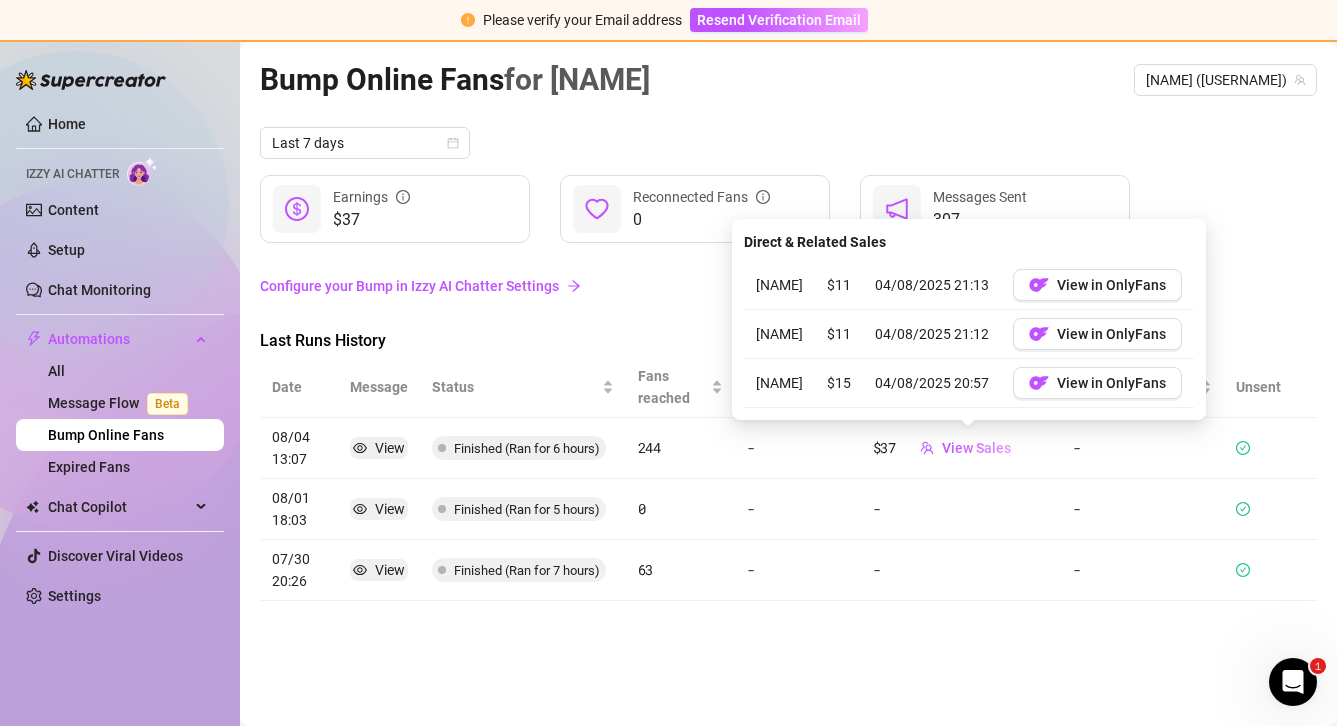 click on "-" at bounding box center (797, 448) 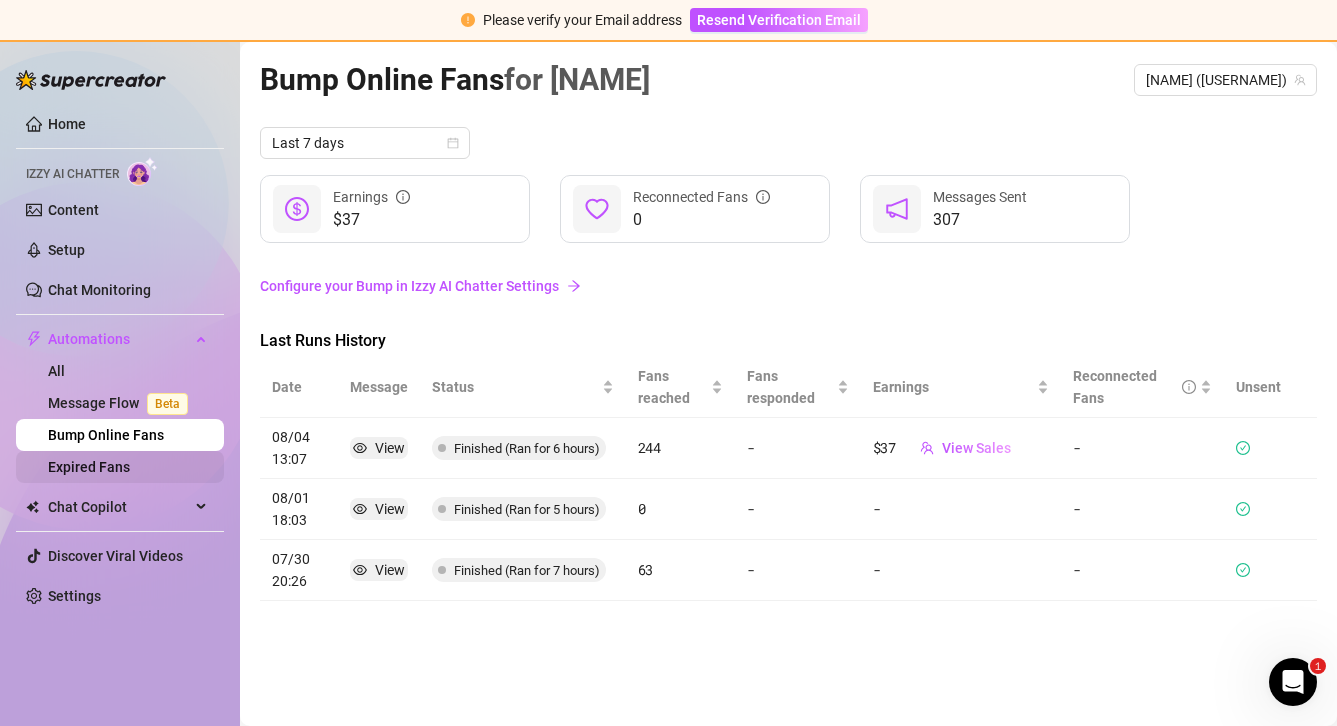 click on "Expired Fans" at bounding box center (89, 467) 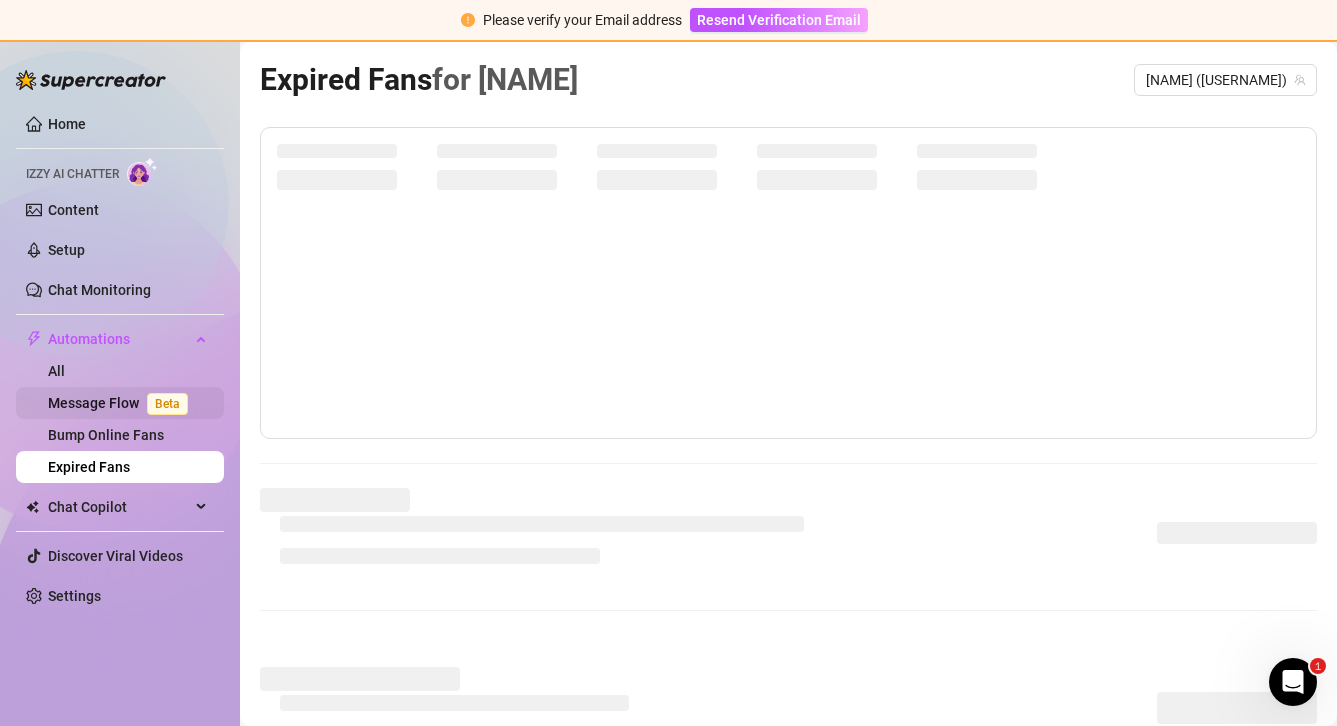 click on "Message Flow Beta" at bounding box center (122, 403) 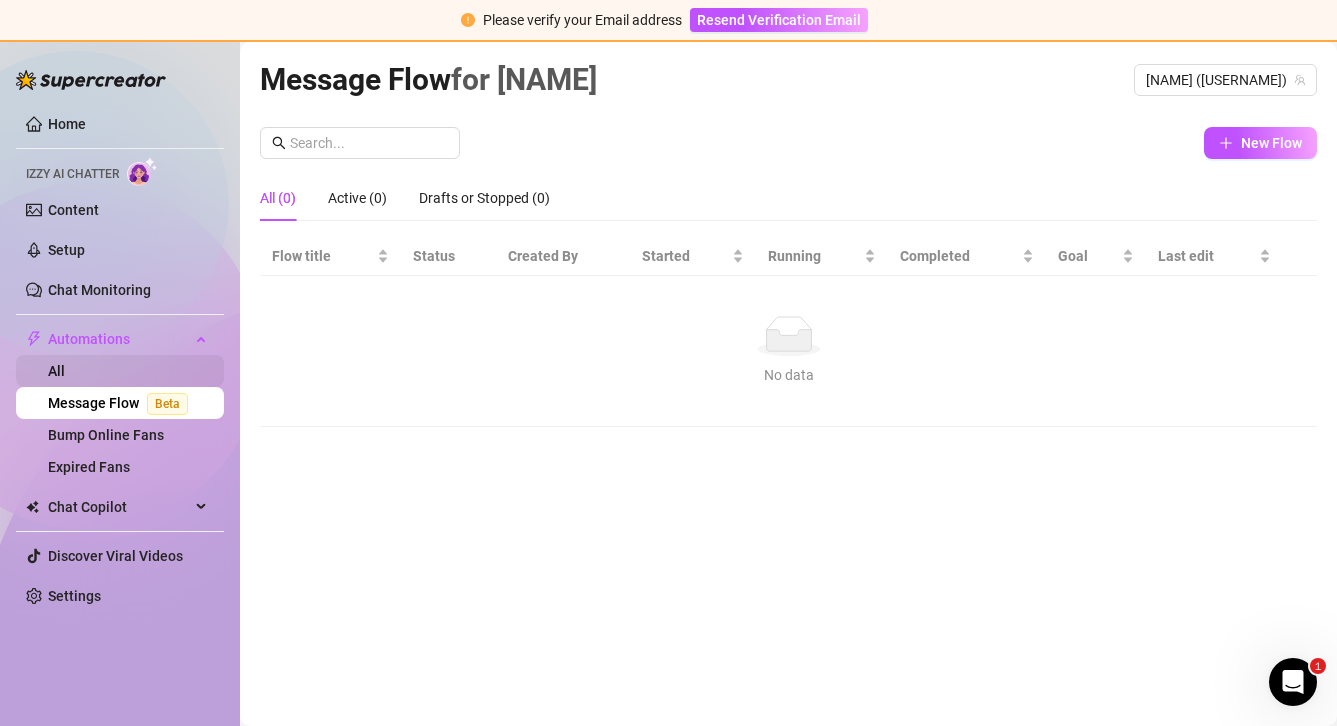 click on "All" at bounding box center [56, 371] 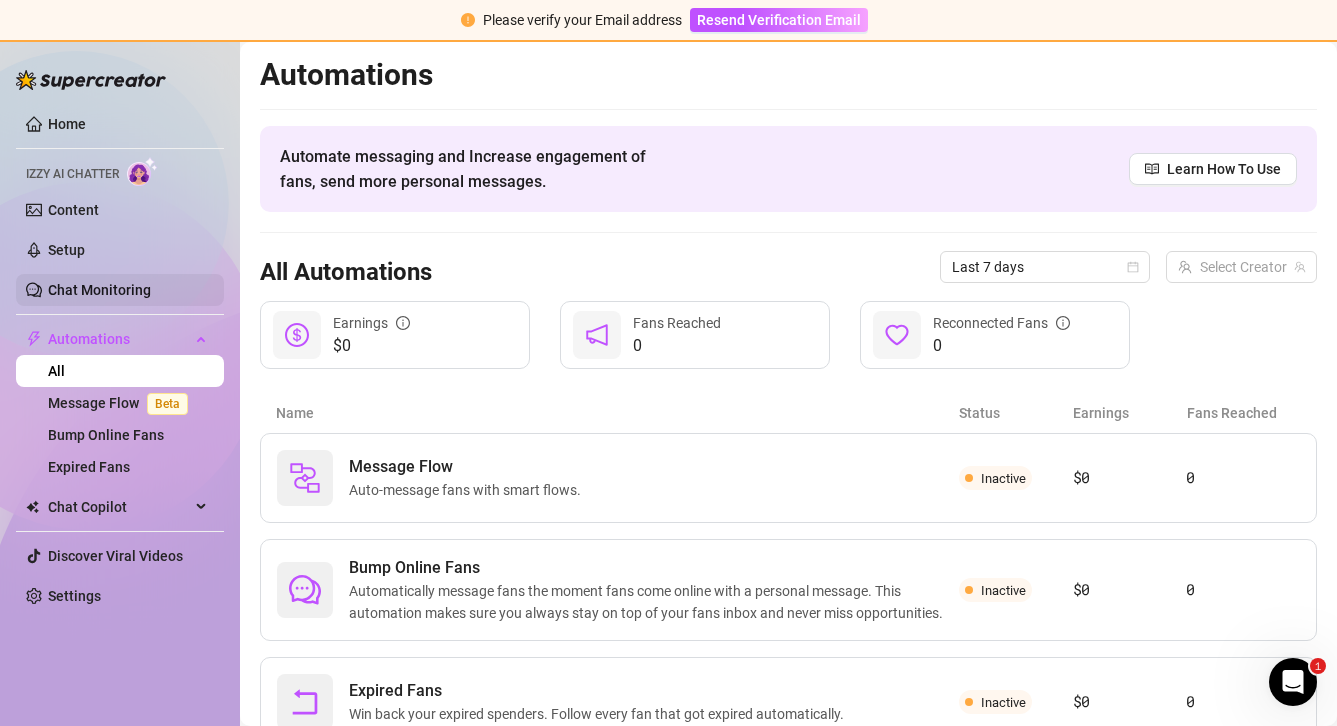 click on "Chat Monitoring" at bounding box center (99, 290) 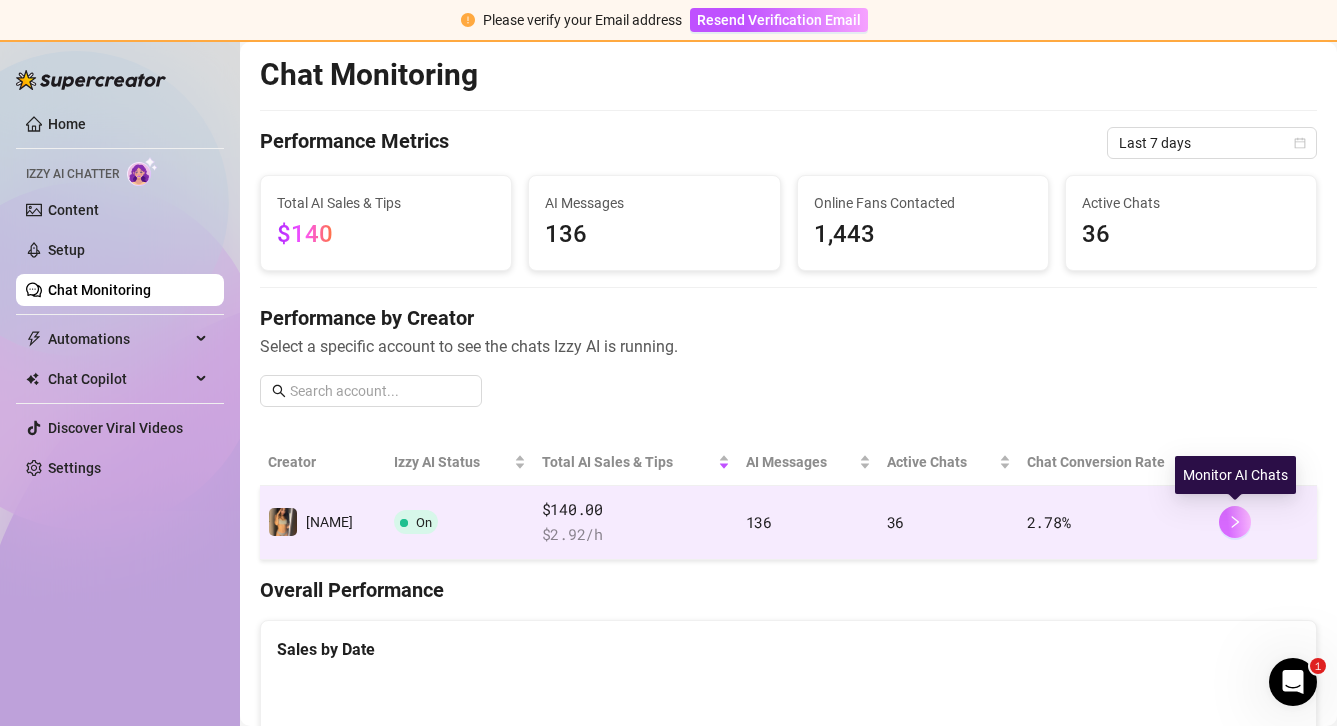 click 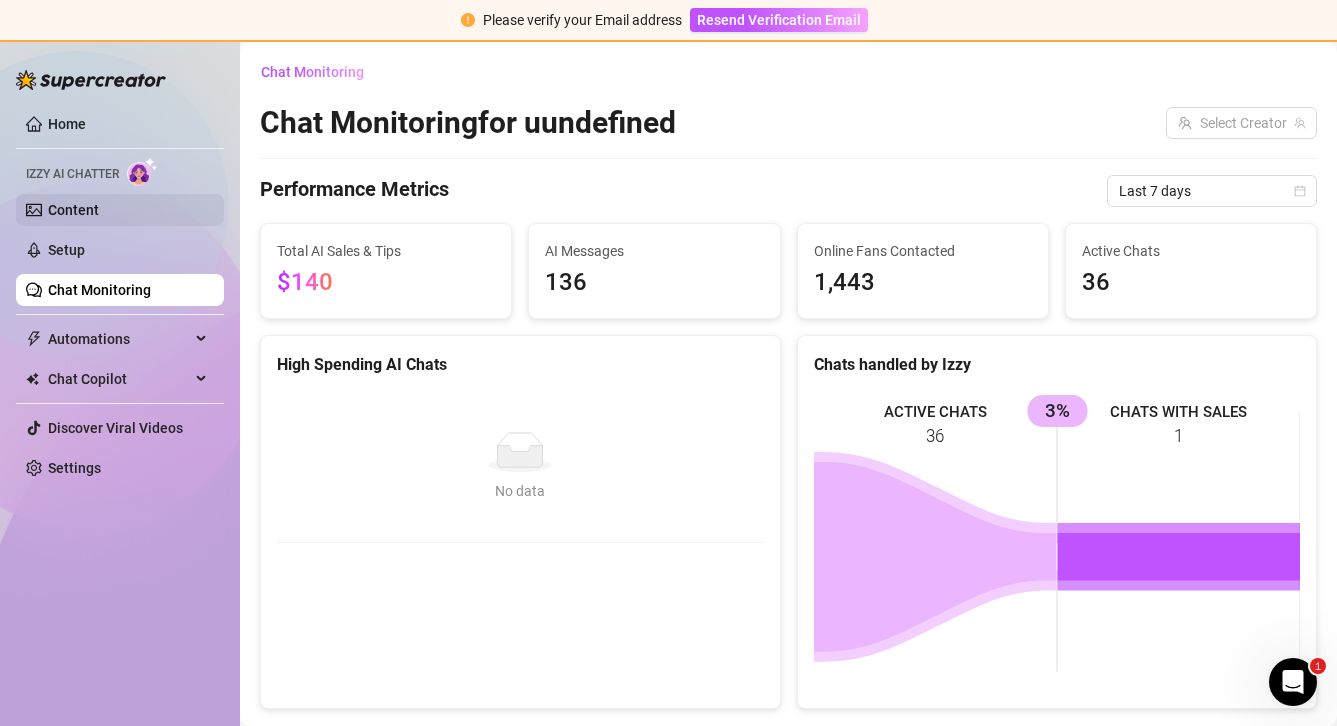 click on "Content" at bounding box center (73, 210) 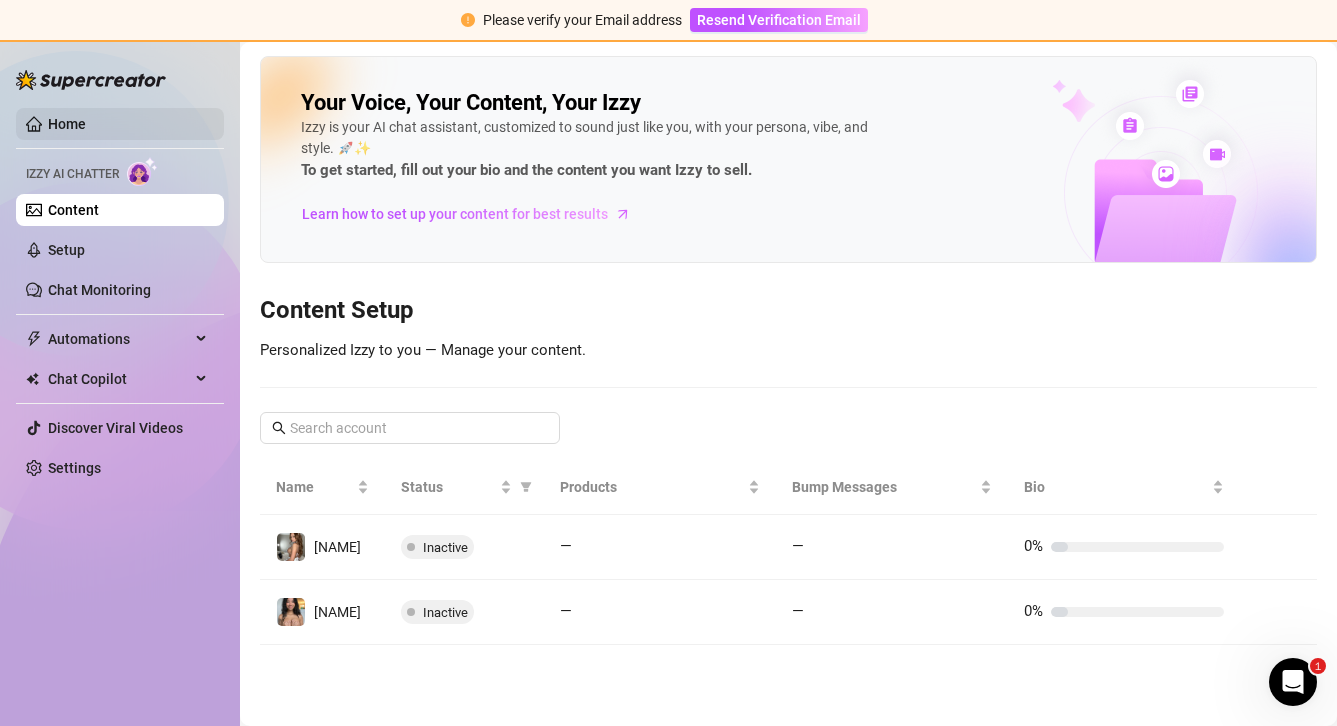 click on "Home" at bounding box center (67, 124) 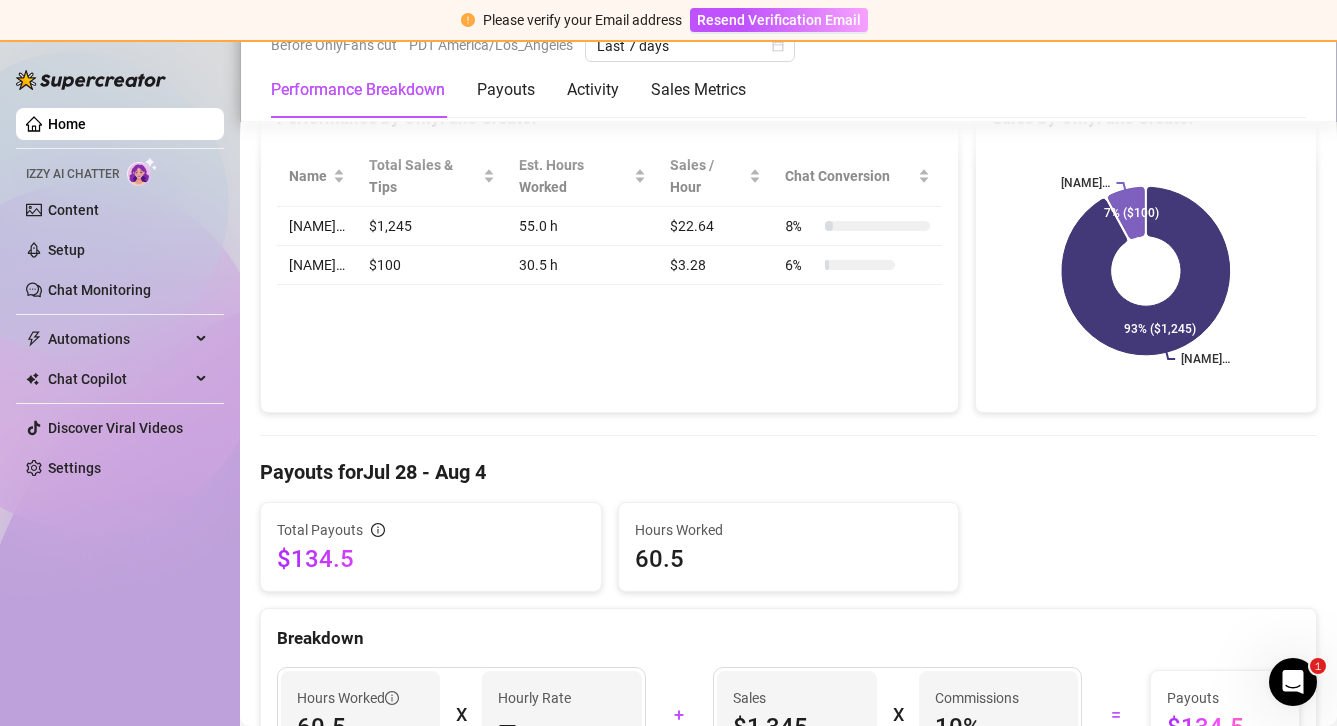 scroll, scrollTop: 0, scrollLeft: 0, axis: both 